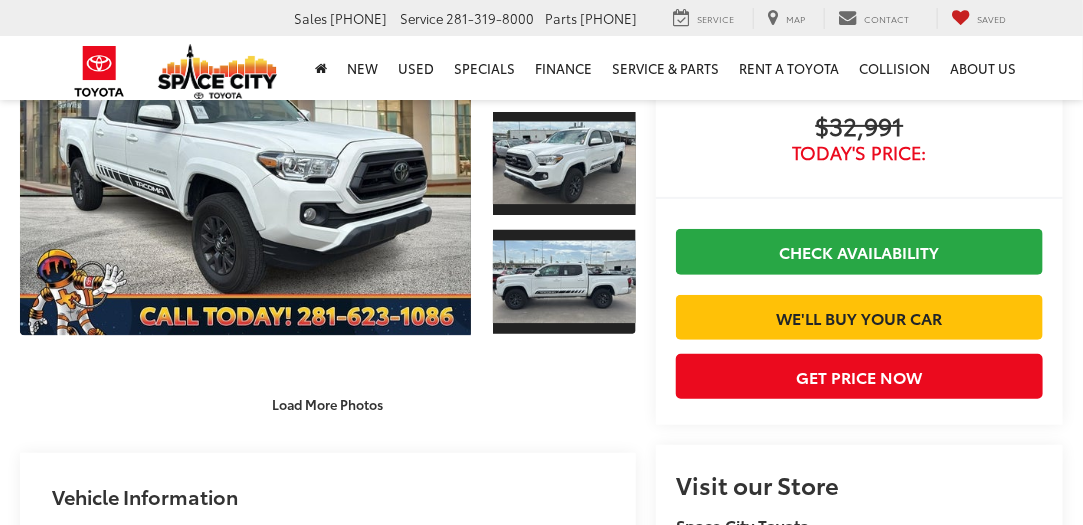 scroll, scrollTop: 493, scrollLeft: 0, axis: vertical 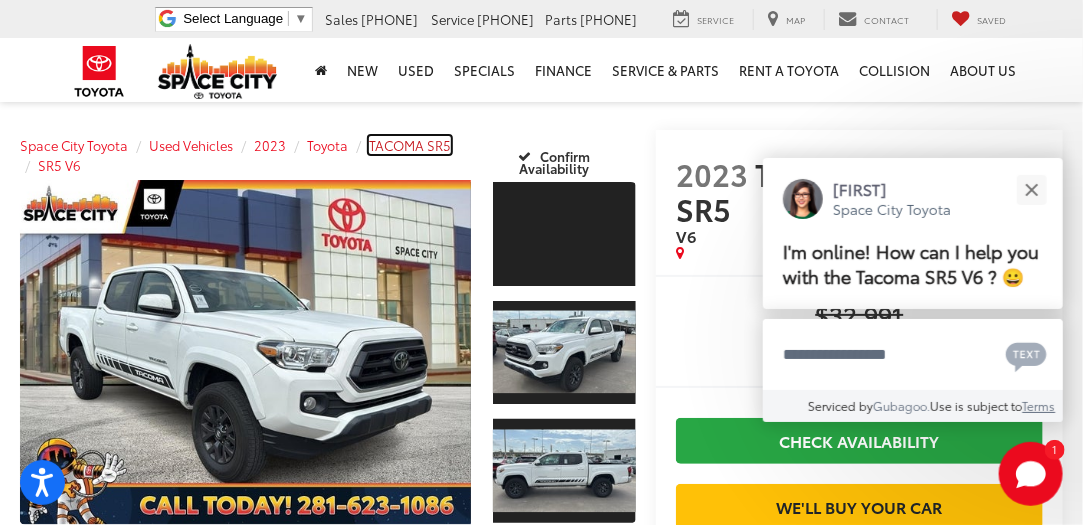 click on "TACOMA SR5" at bounding box center [410, 145] 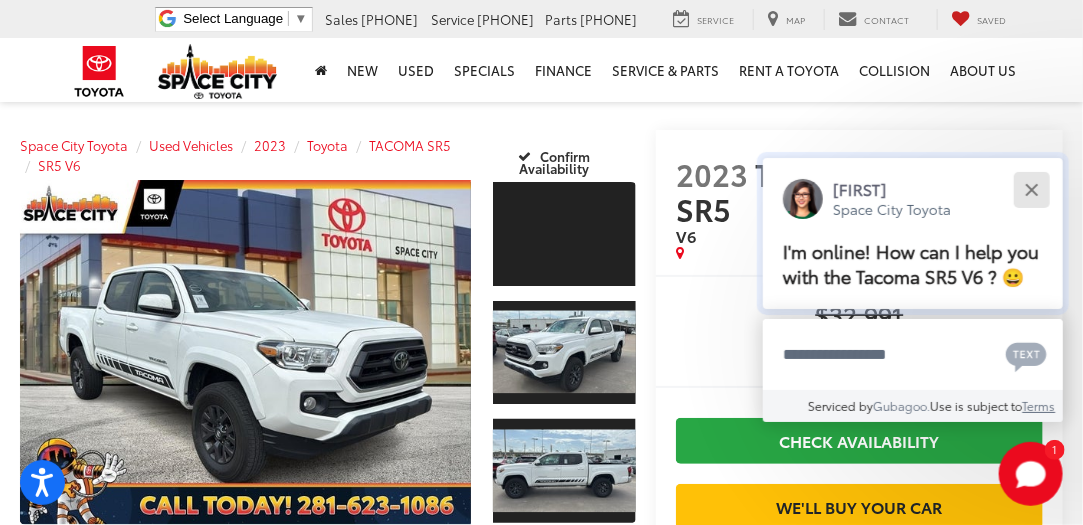 click at bounding box center (1031, 189) 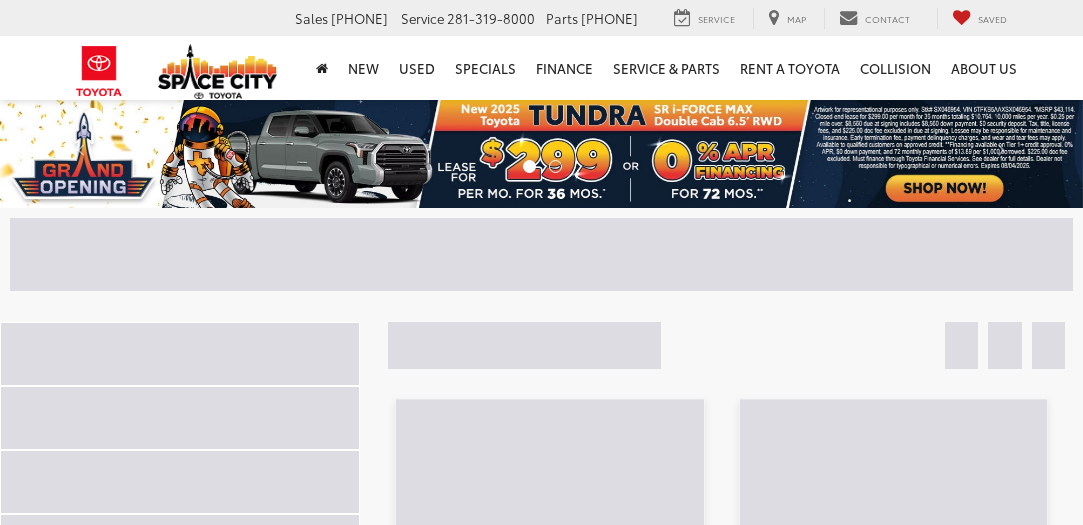 scroll, scrollTop: 0, scrollLeft: 0, axis: both 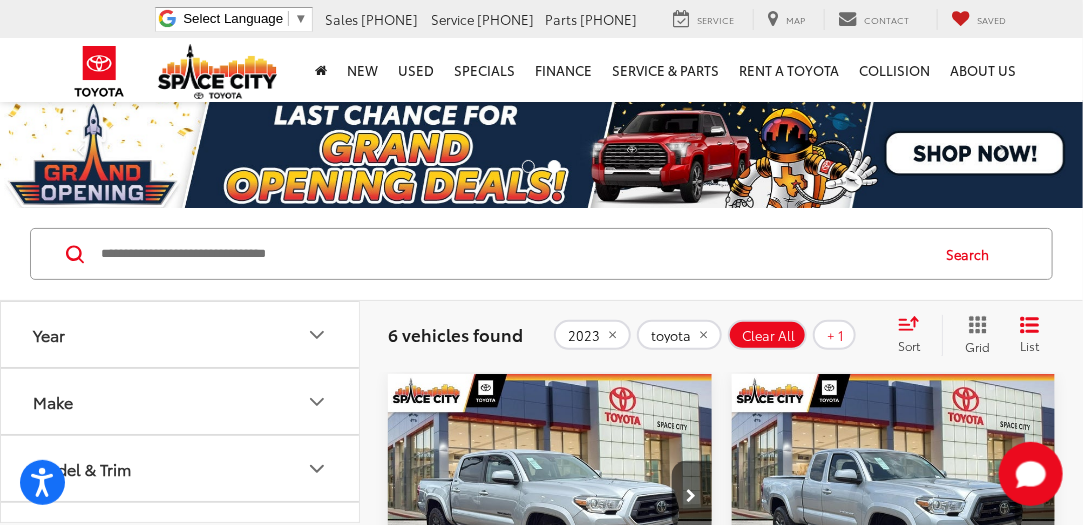 drag, startPoint x: 1090, startPoint y: 66, endPoint x: 1096, endPoint y: -122, distance: 188.09572 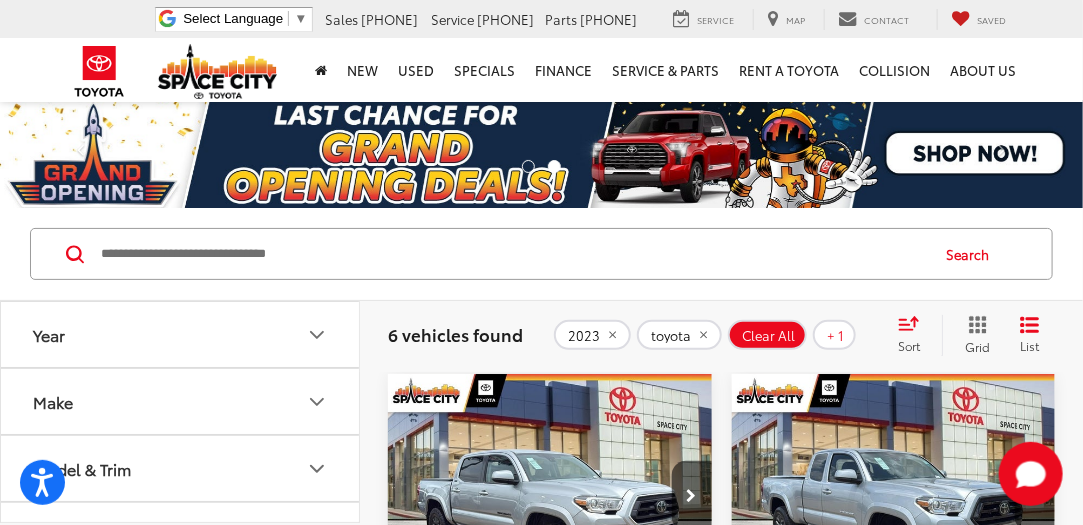 click 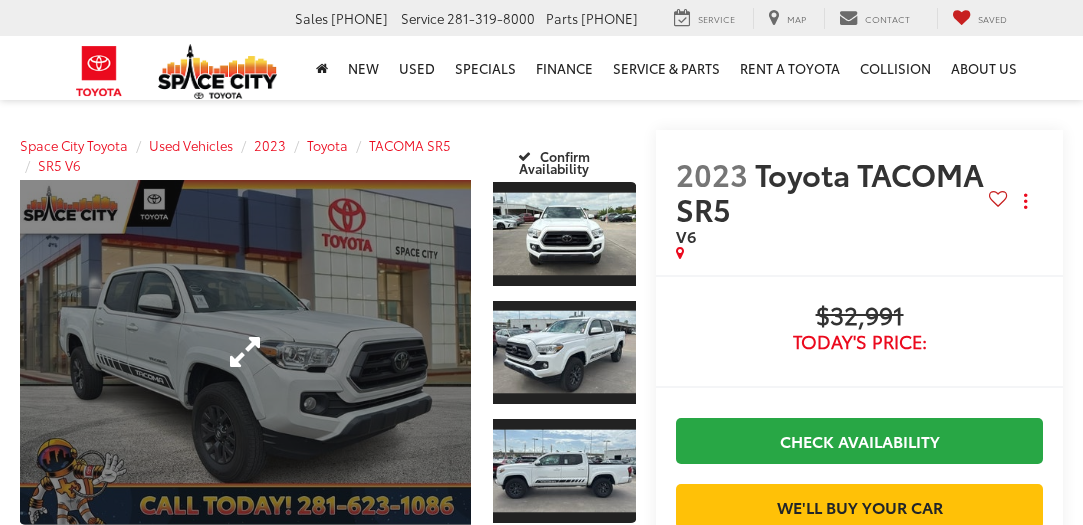scroll, scrollTop: 0, scrollLeft: 0, axis: both 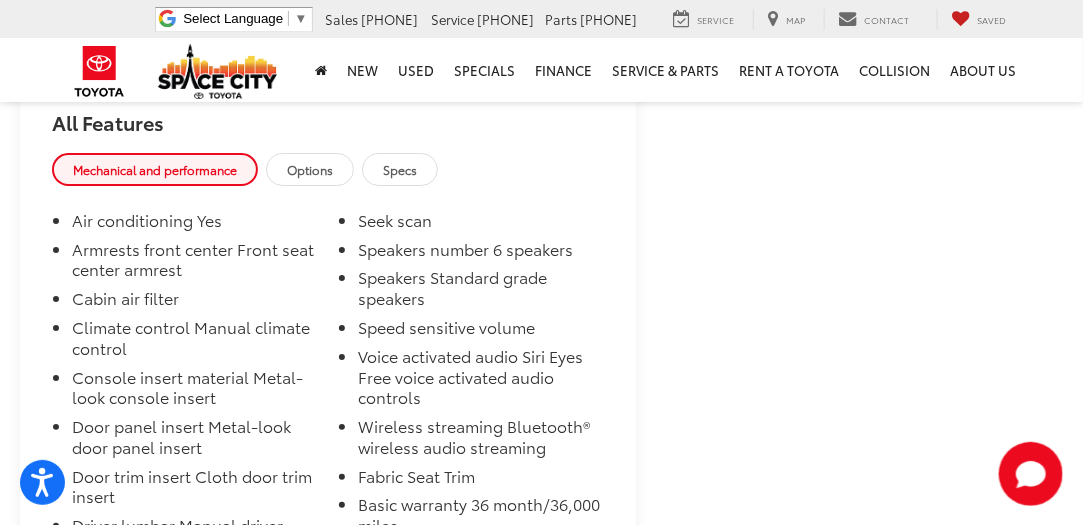 drag, startPoint x: 1090, startPoint y: 111, endPoint x: 1081, endPoint y: 156, distance: 45.891174 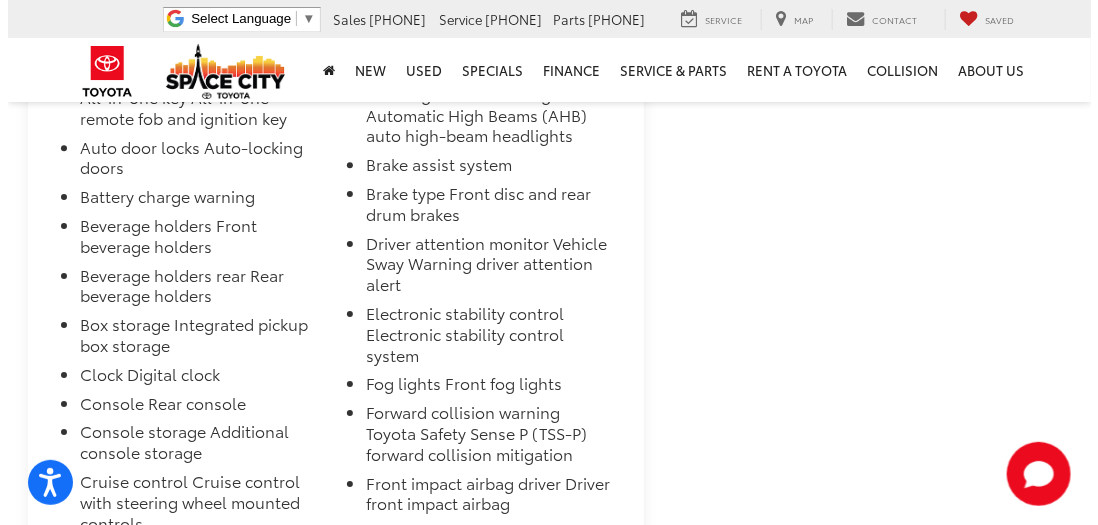 scroll, scrollTop: 0, scrollLeft: 0, axis: both 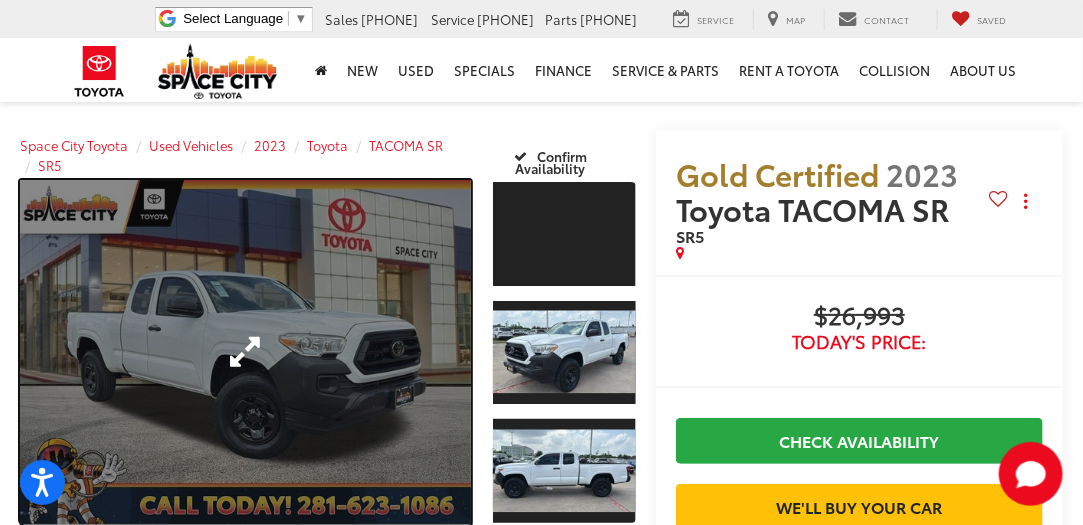 click at bounding box center (245, 352) 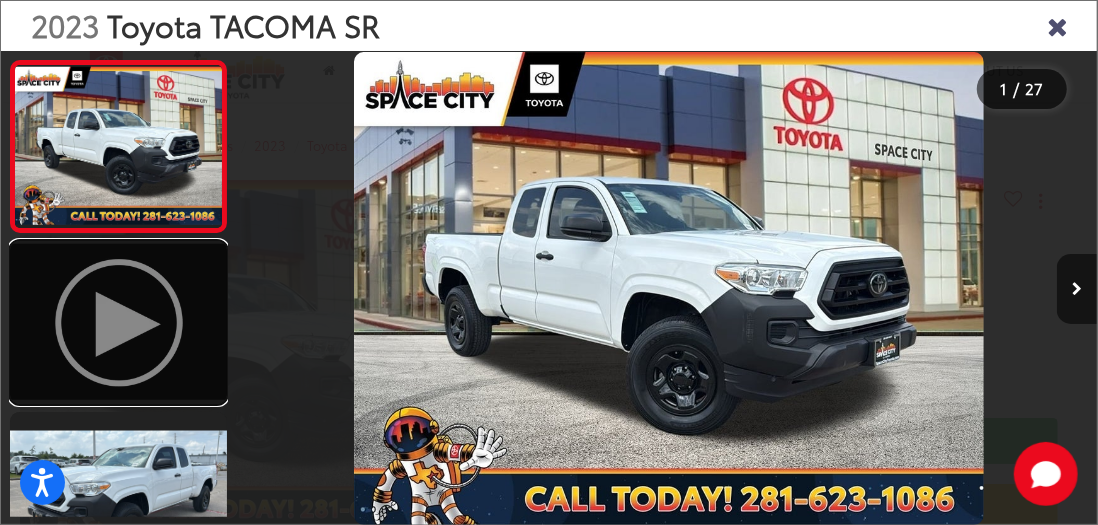 click at bounding box center (118, 322) 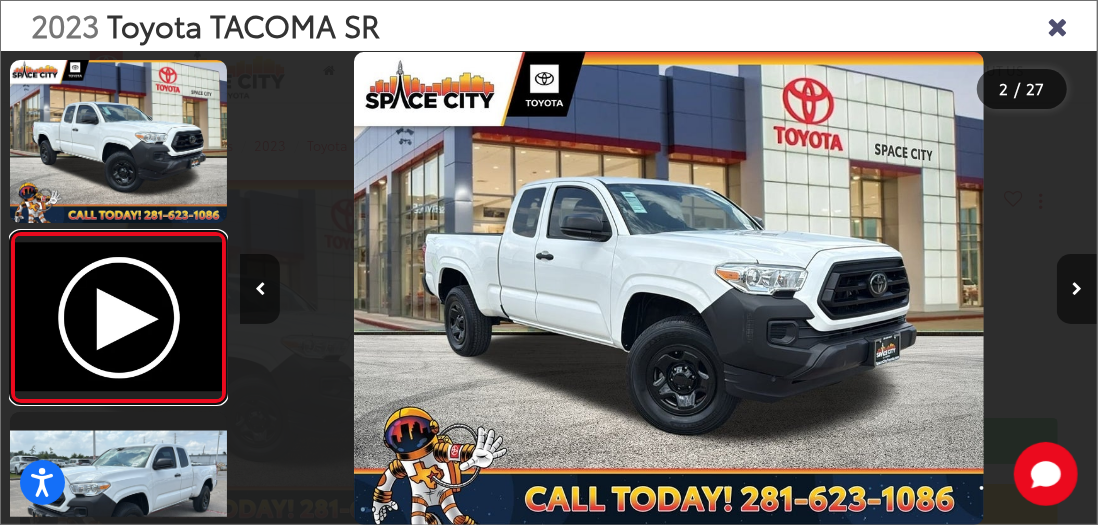 scroll, scrollTop: 0, scrollLeft: 378, axis: horizontal 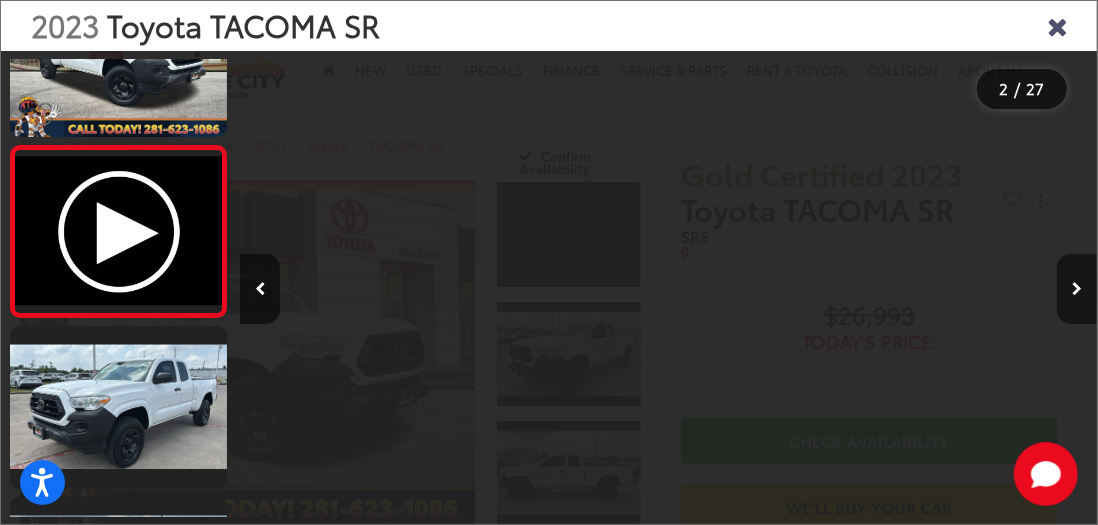 click at bounding box center [1077, 289] 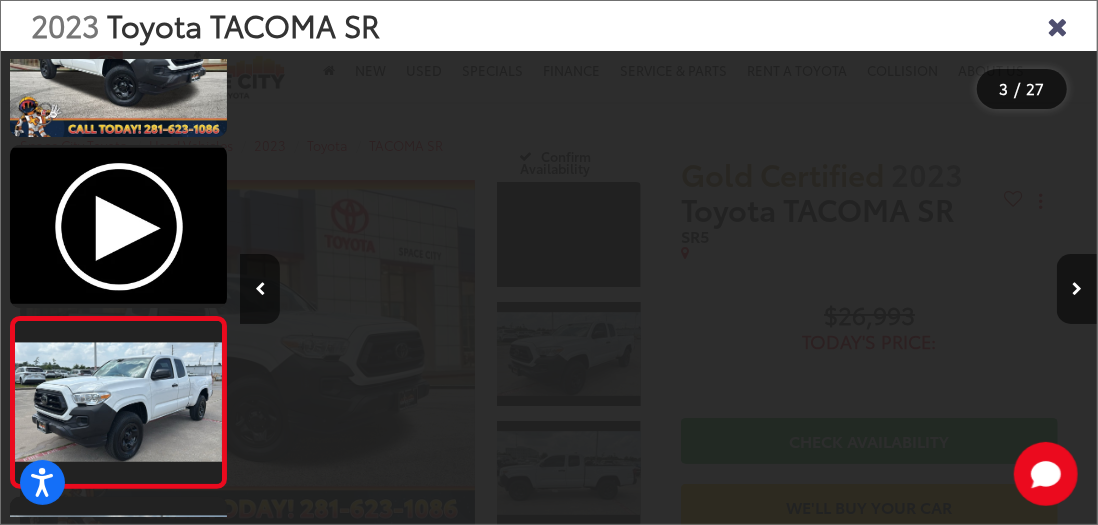 scroll, scrollTop: 0, scrollLeft: 1127, axis: horizontal 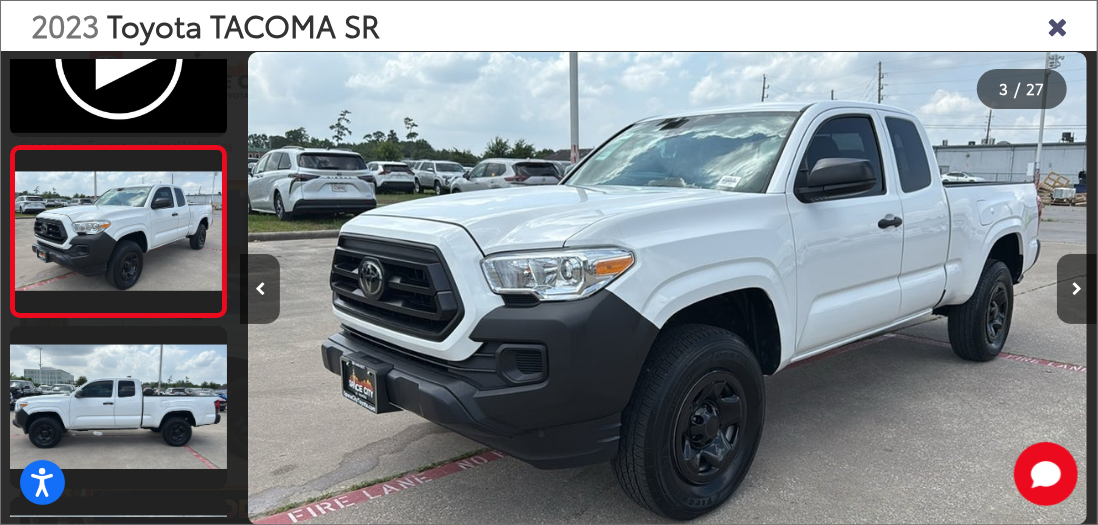 drag, startPoint x: 1096, startPoint y: 207, endPoint x: 1096, endPoint y: 372, distance: 165 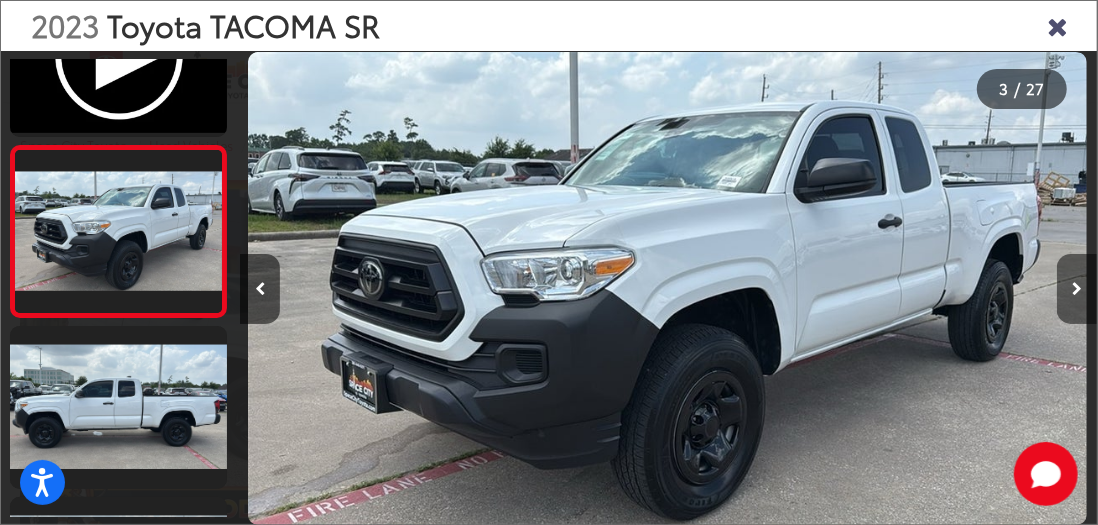 click at bounding box center (1077, 289) 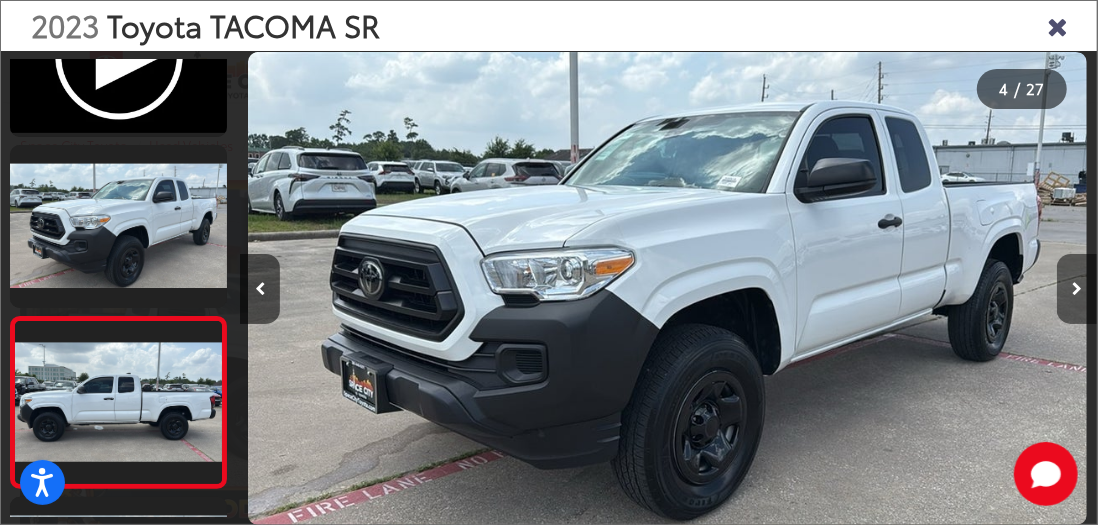 scroll, scrollTop: 0, scrollLeft: 2134, axis: horizontal 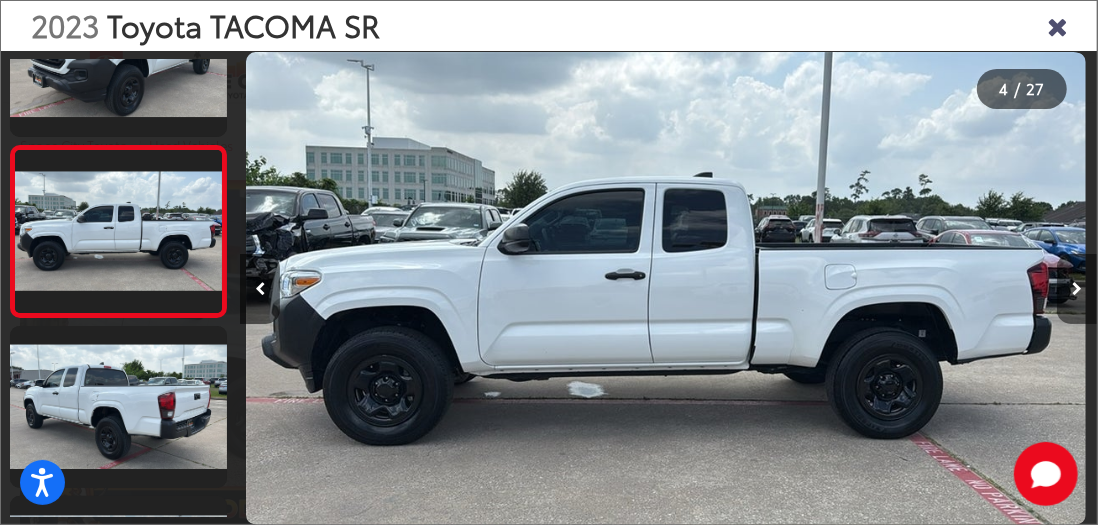 click at bounding box center [1077, 289] 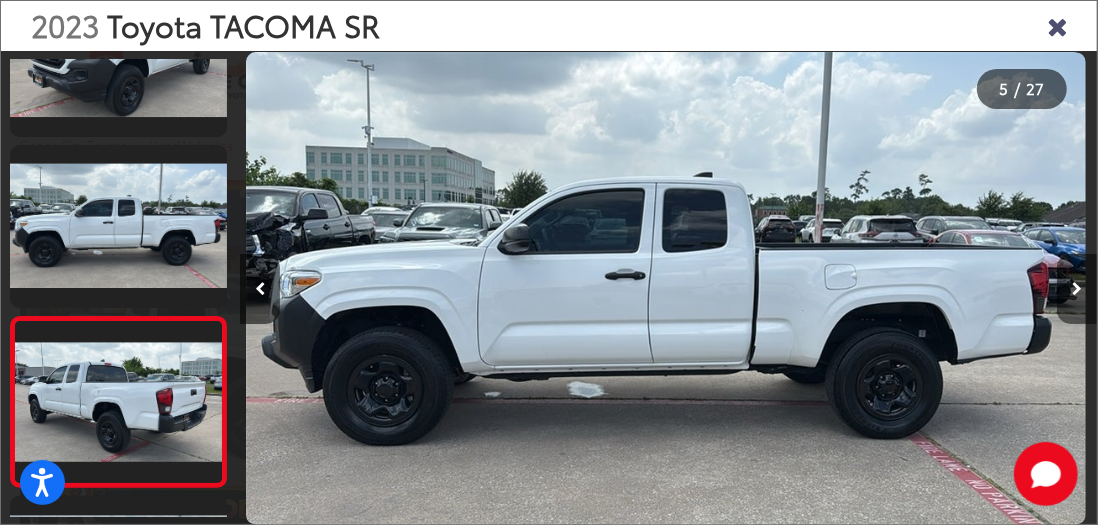 scroll, scrollTop: 0, scrollLeft: 3066, axis: horizontal 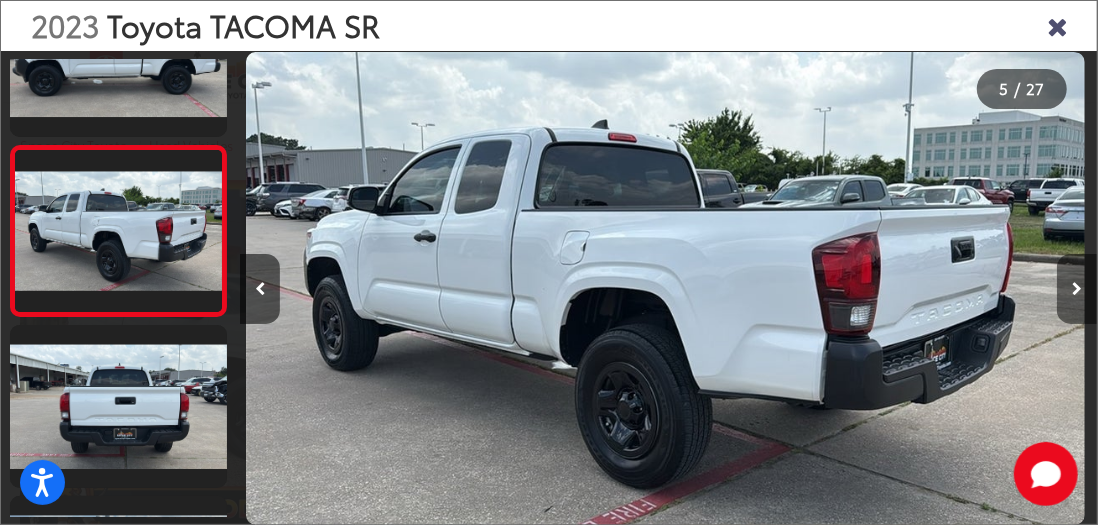 click at bounding box center [1077, 289] 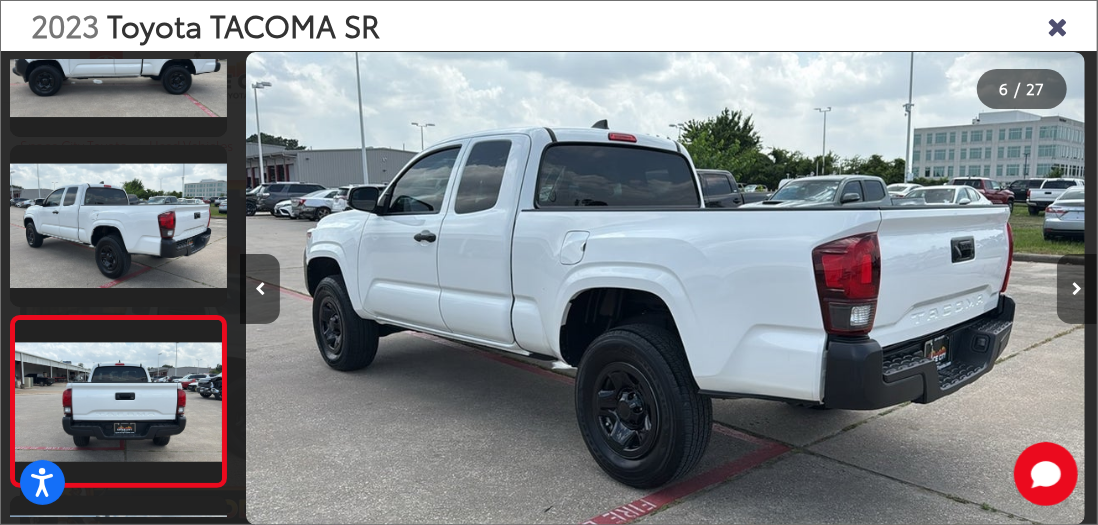 scroll, scrollTop: 0, scrollLeft: 3923, axis: horizontal 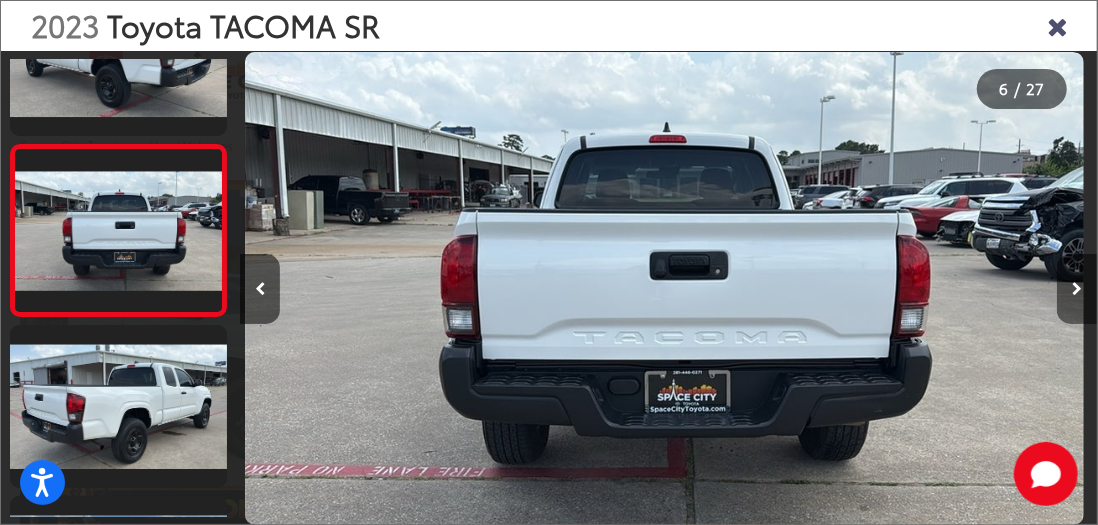click at bounding box center (1077, 289) 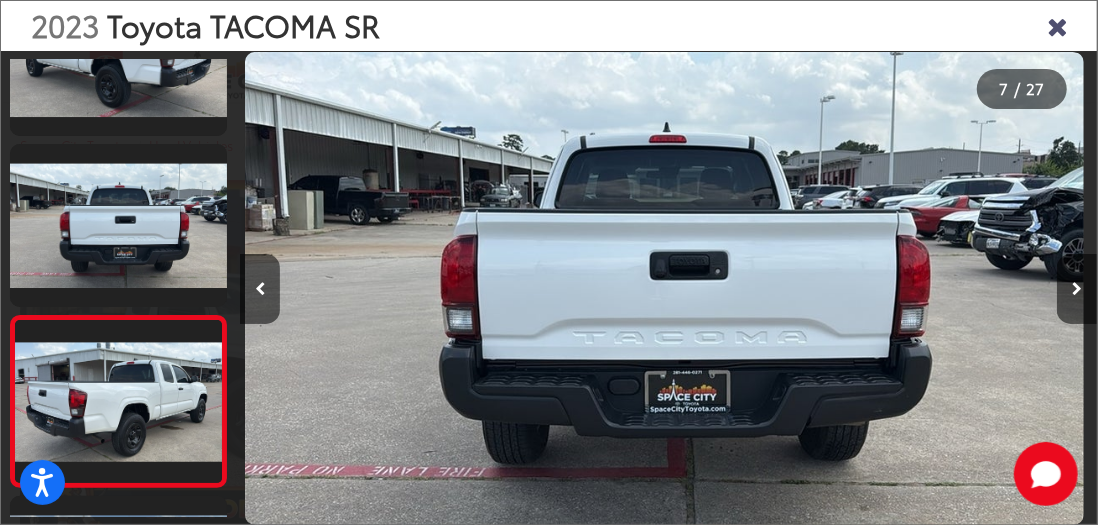 scroll, scrollTop: 0, scrollLeft: 4667, axis: horizontal 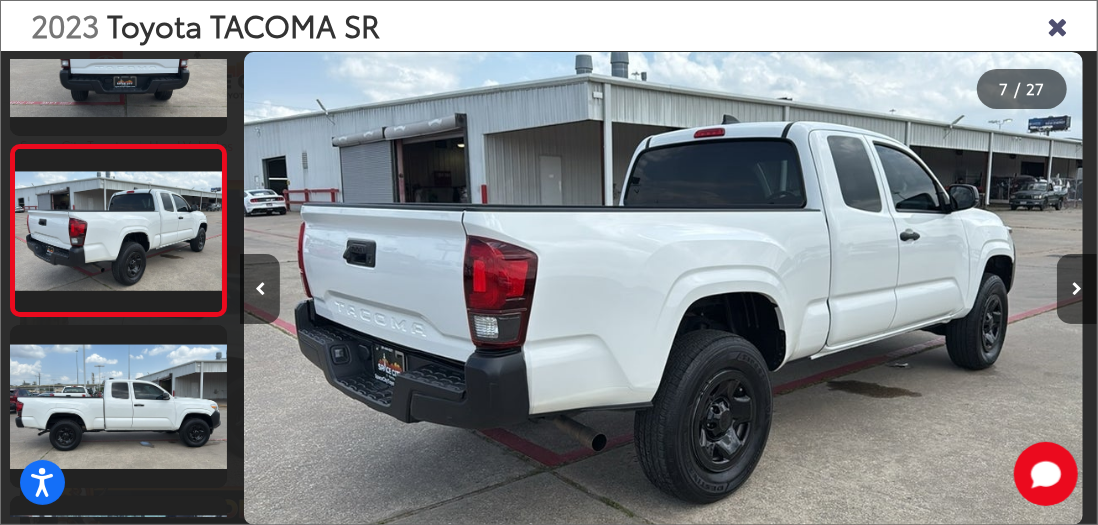 click at bounding box center (1057, 25) 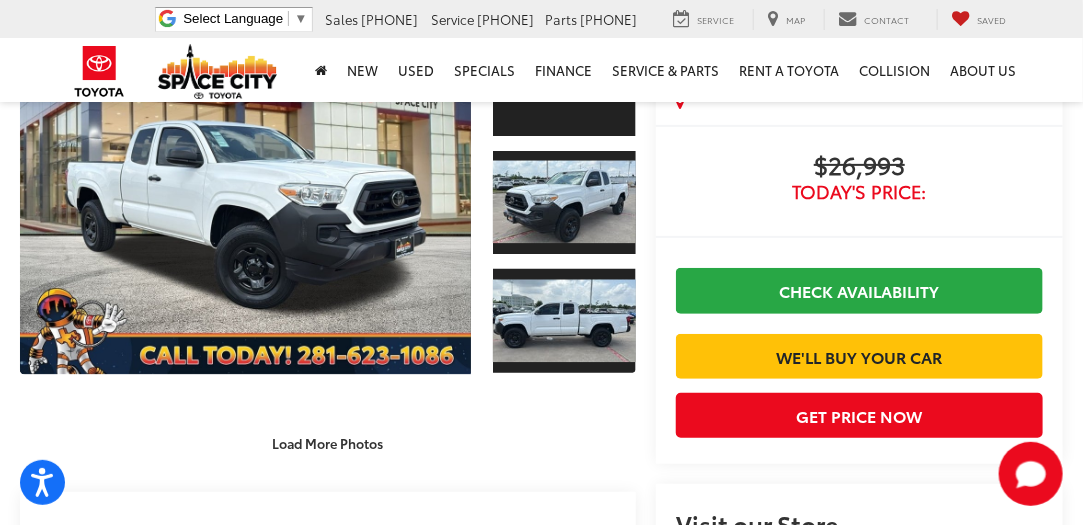 scroll, scrollTop: 194, scrollLeft: 0, axis: vertical 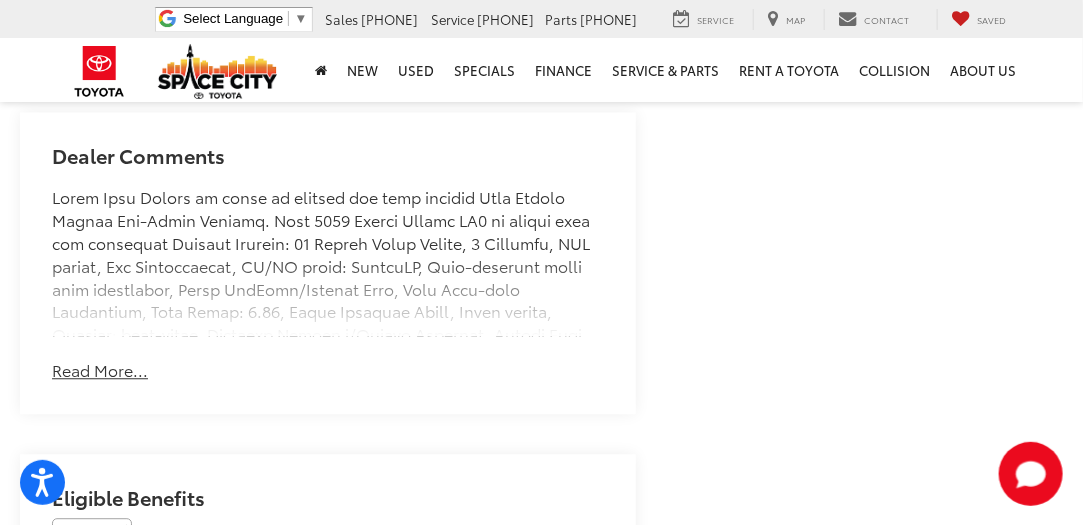 click on "Read More..." at bounding box center (100, 370) 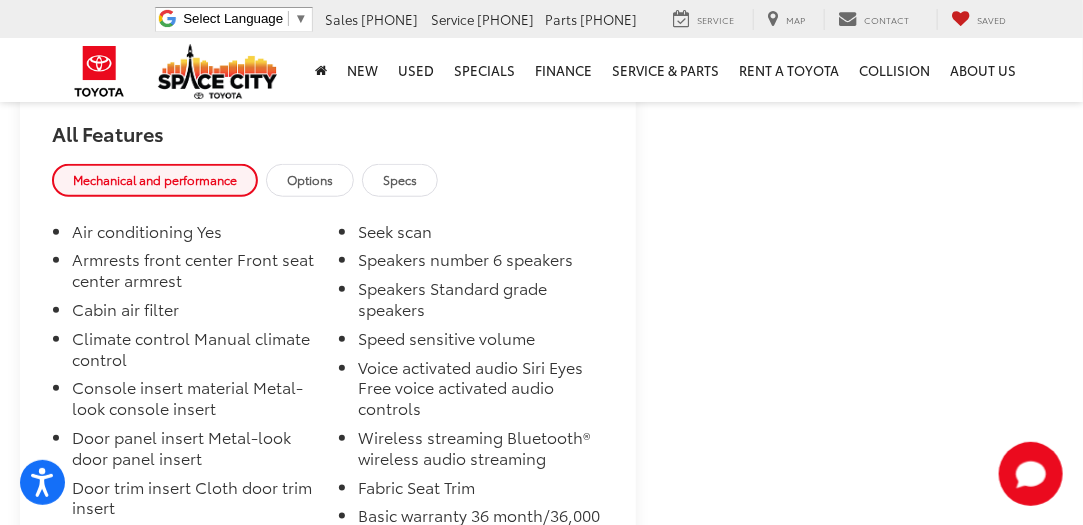 scroll, scrollTop: 3222, scrollLeft: 0, axis: vertical 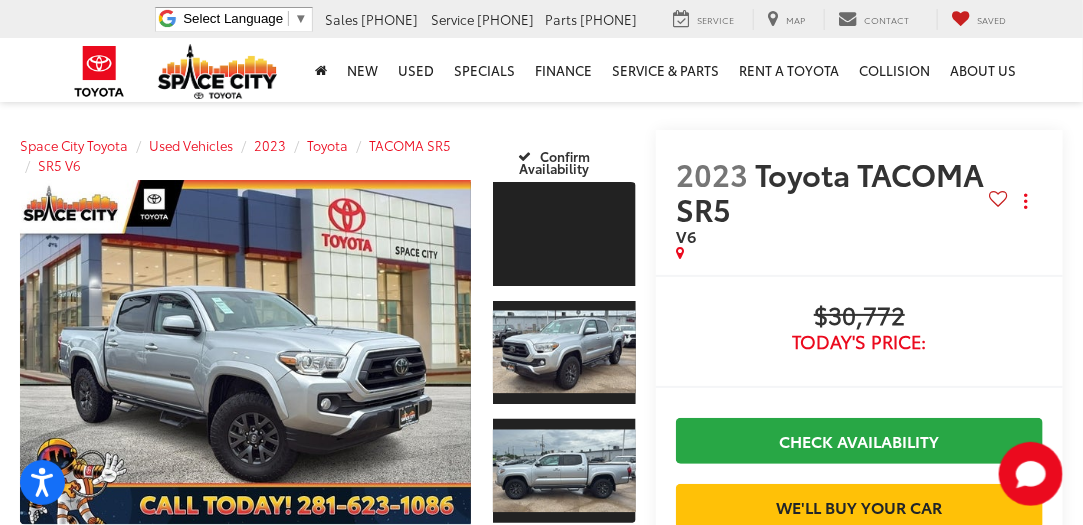 drag, startPoint x: 1091, startPoint y: 51, endPoint x: 1096, endPoint y: -122, distance: 173.07224 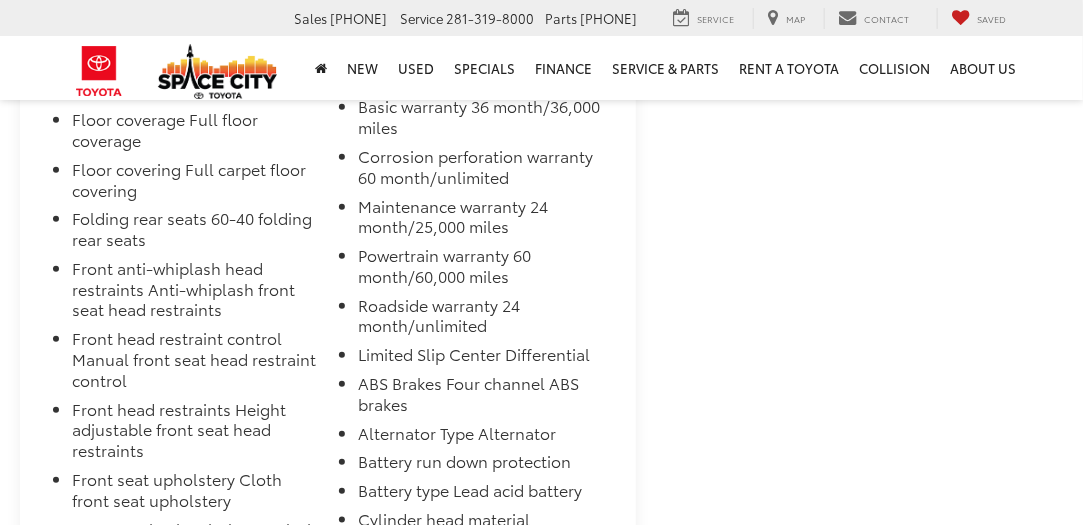 scroll, scrollTop: 2014, scrollLeft: 0, axis: vertical 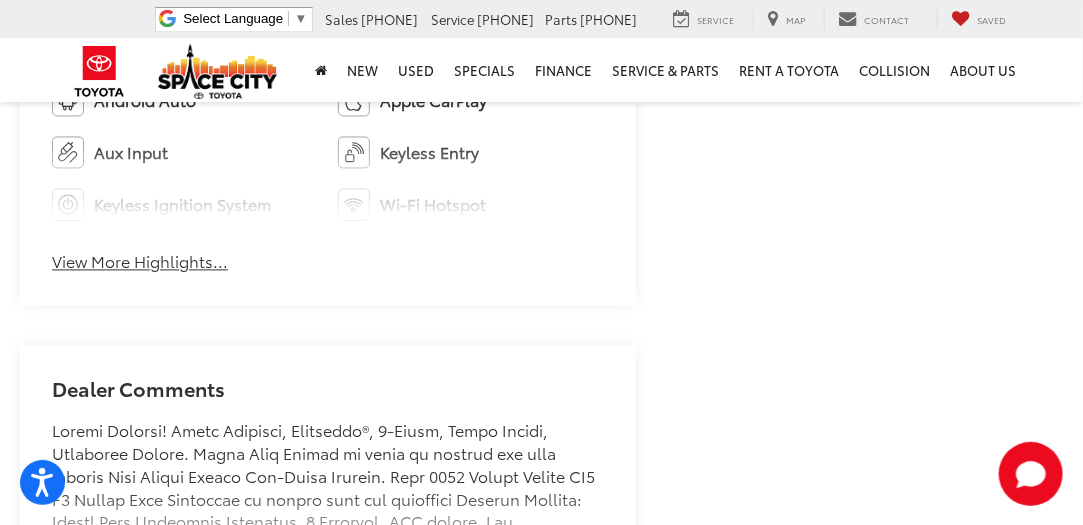 click on "View More Highlights..." at bounding box center (140, 261) 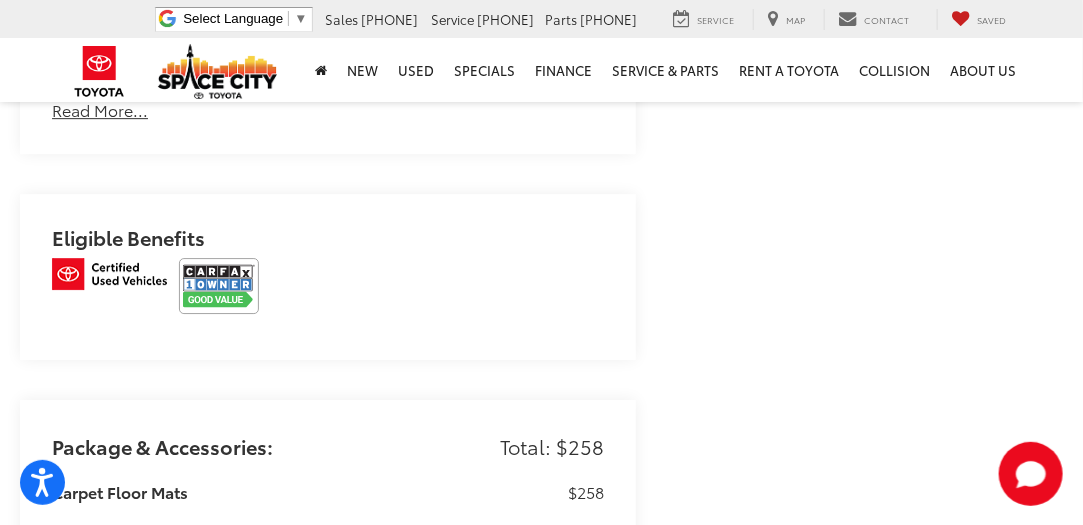 scroll, scrollTop: 2025, scrollLeft: 0, axis: vertical 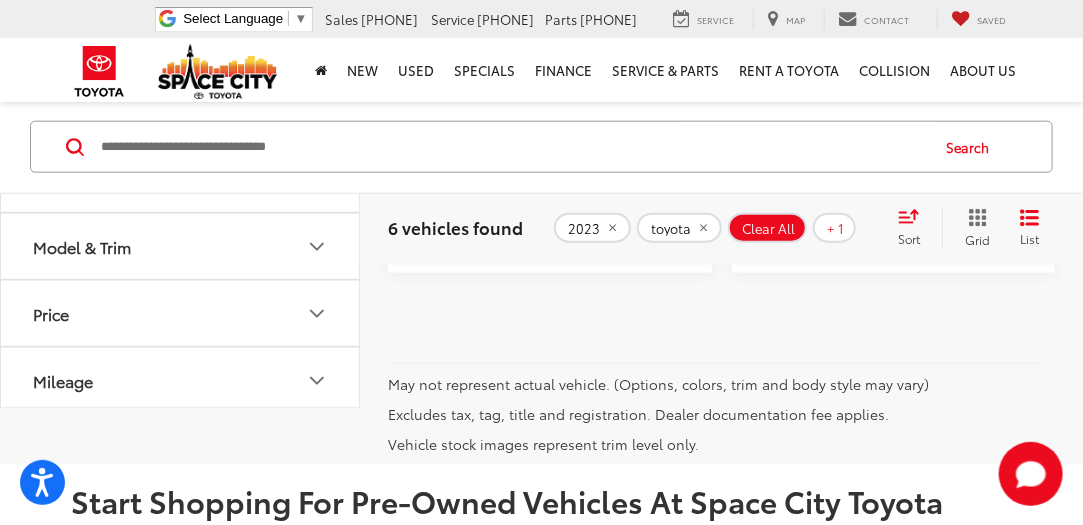 click 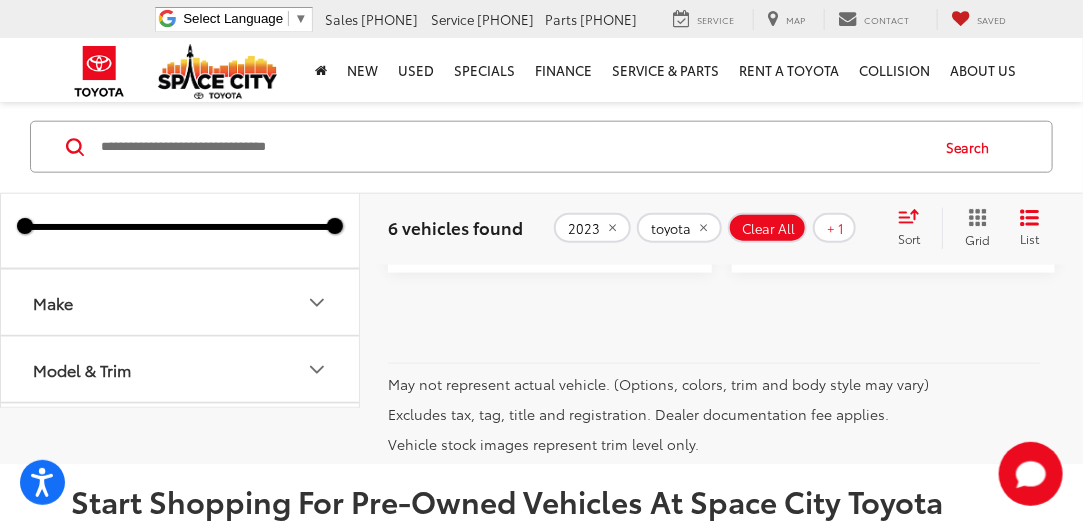 click on "****" at bounding box center [98, 164] 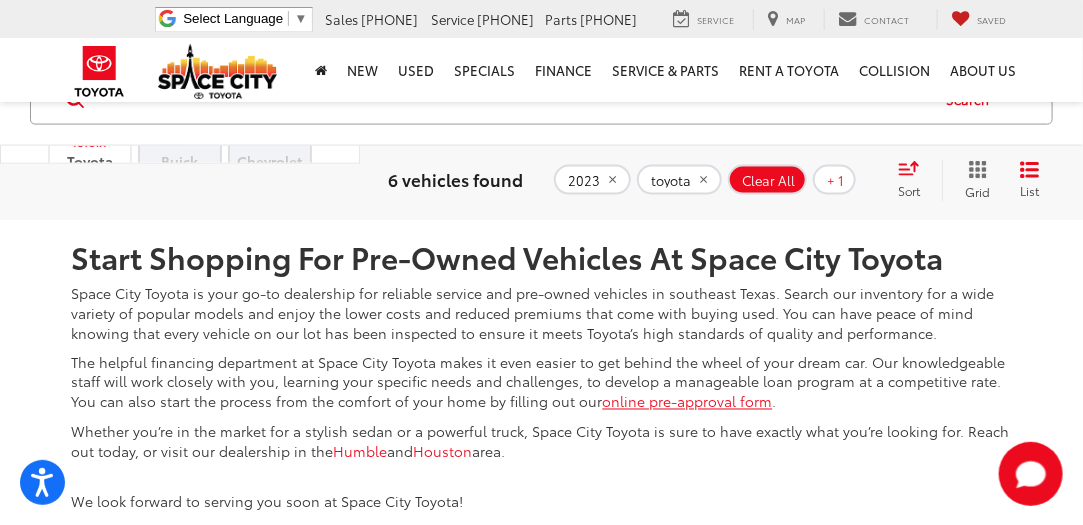 scroll, scrollTop: 3495, scrollLeft: 0, axis: vertical 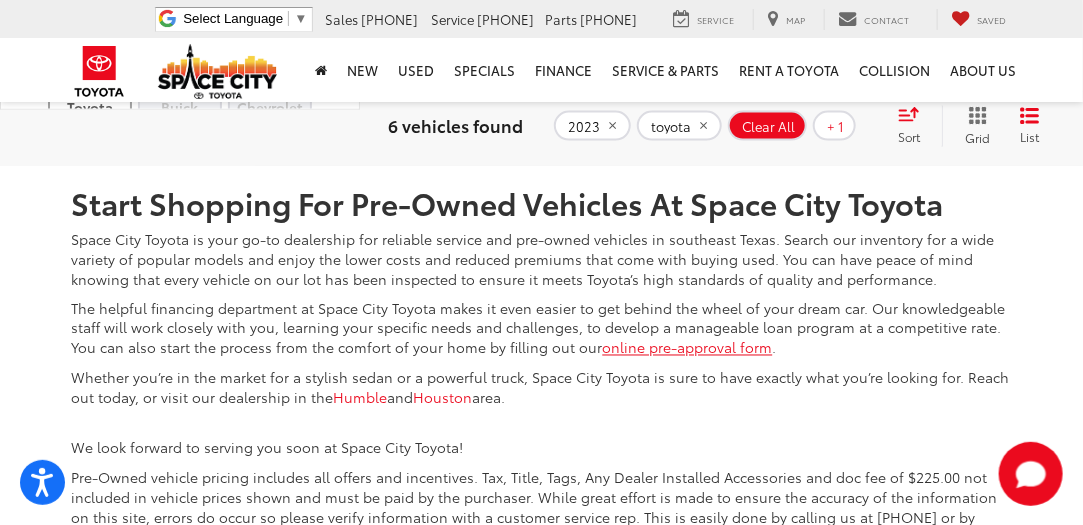 click at bounding box center [89, 75] 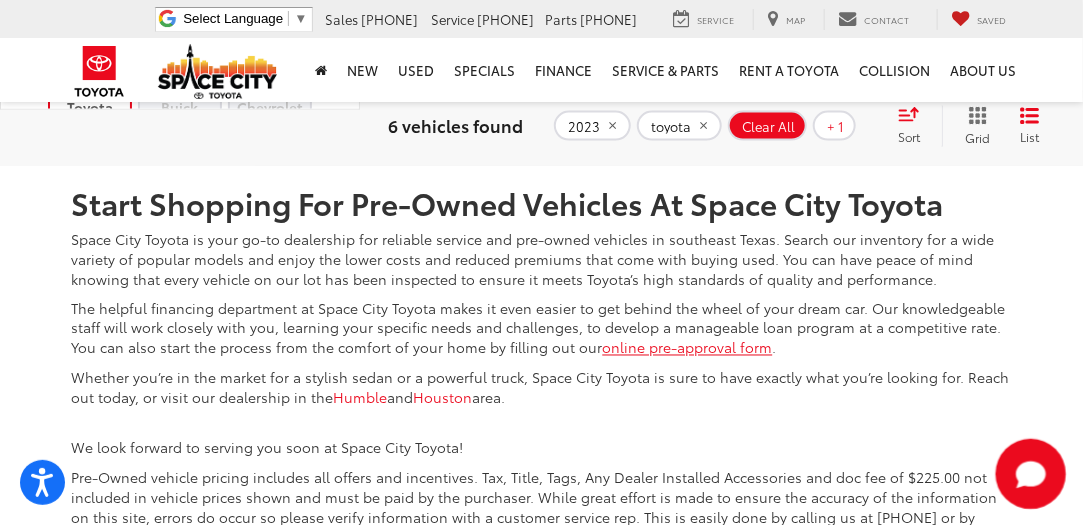 scroll, scrollTop: 106, scrollLeft: 0, axis: vertical 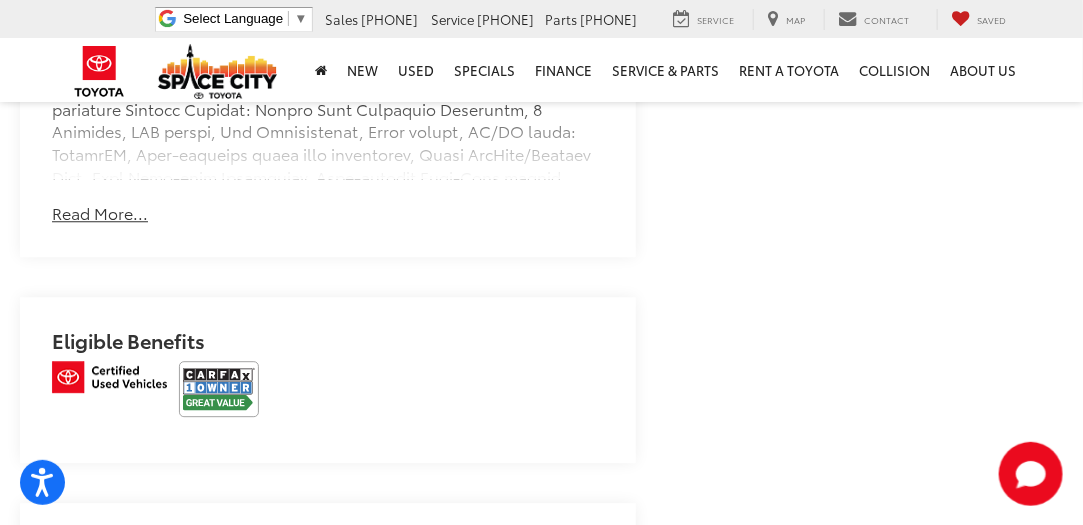 drag, startPoint x: 112, startPoint y: 214, endPoint x: 1088, endPoint y: 190, distance: 976.29504 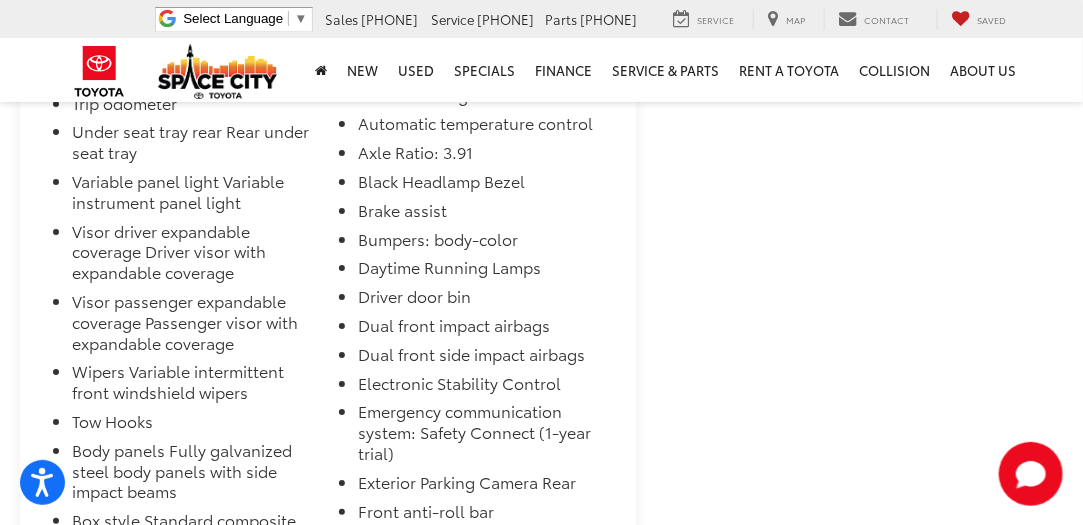scroll, scrollTop: 0, scrollLeft: 0, axis: both 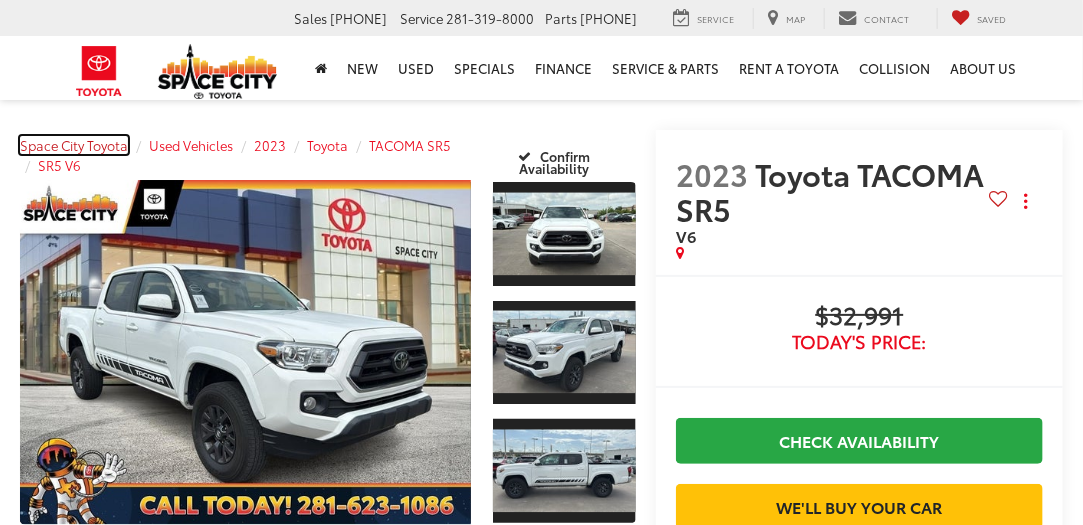 click on "Space City Toyota" at bounding box center (74, 145) 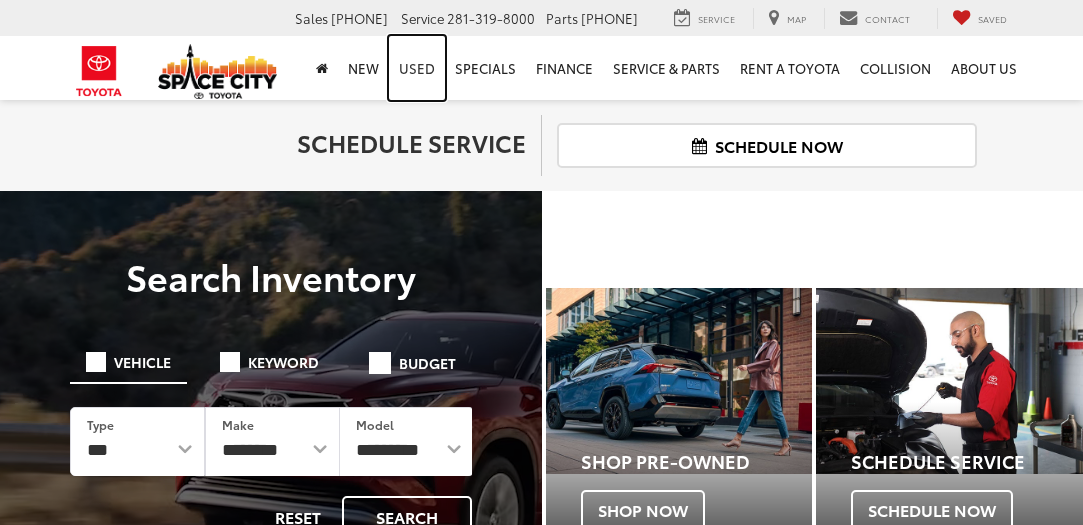 click on "Used" at bounding box center [417, 68] 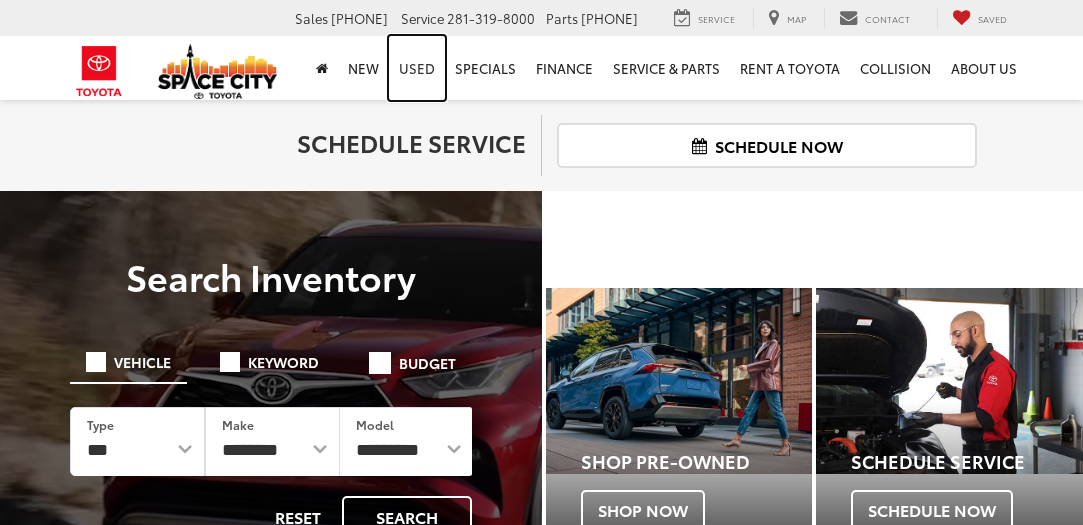 scroll, scrollTop: 0, scrollLeft: 0, axis: both 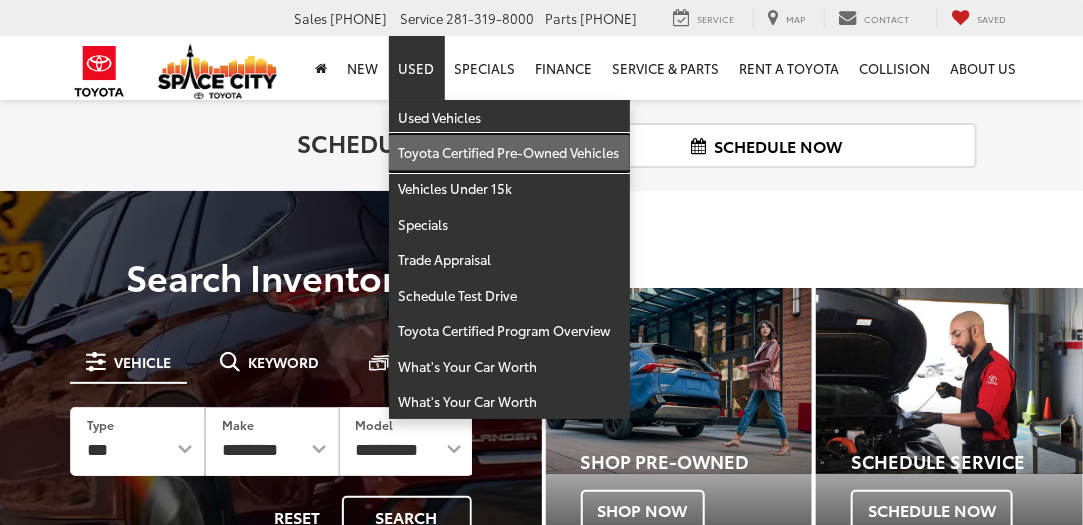 click on "Toyota Certified Pre-Owned Vehicles" at bounding box center (509, 153) 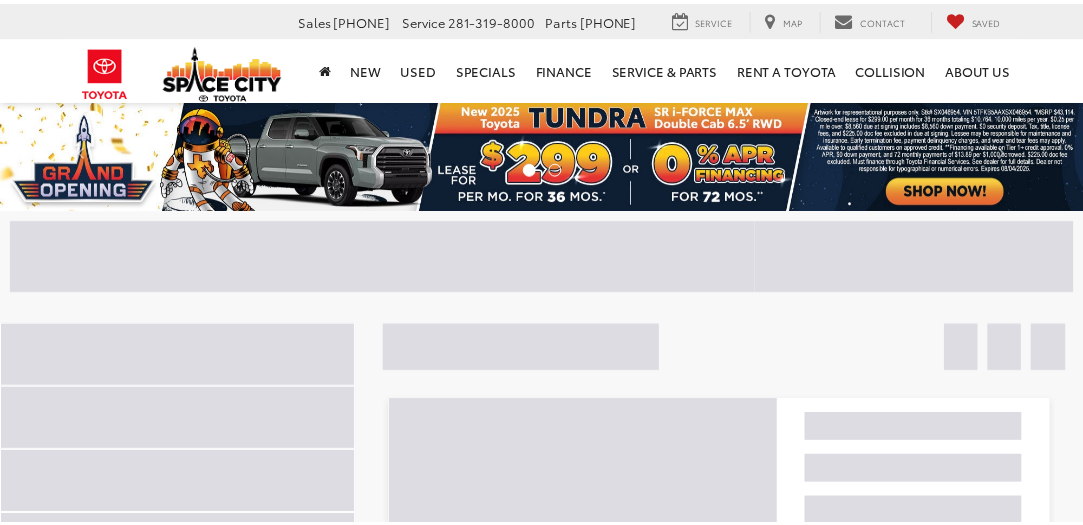 scroll, scrollTop: 0, scrollLeft: 0, axis: both 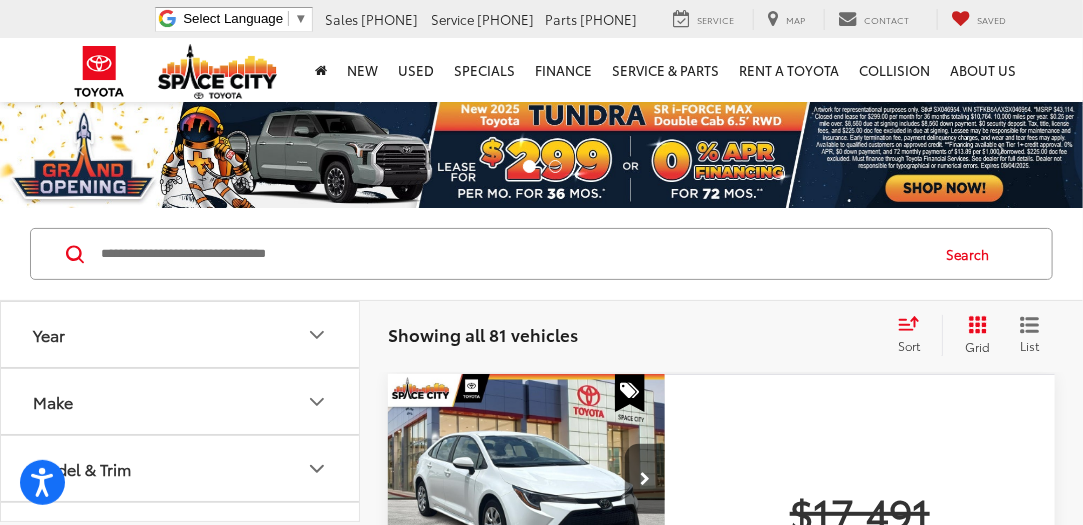 click 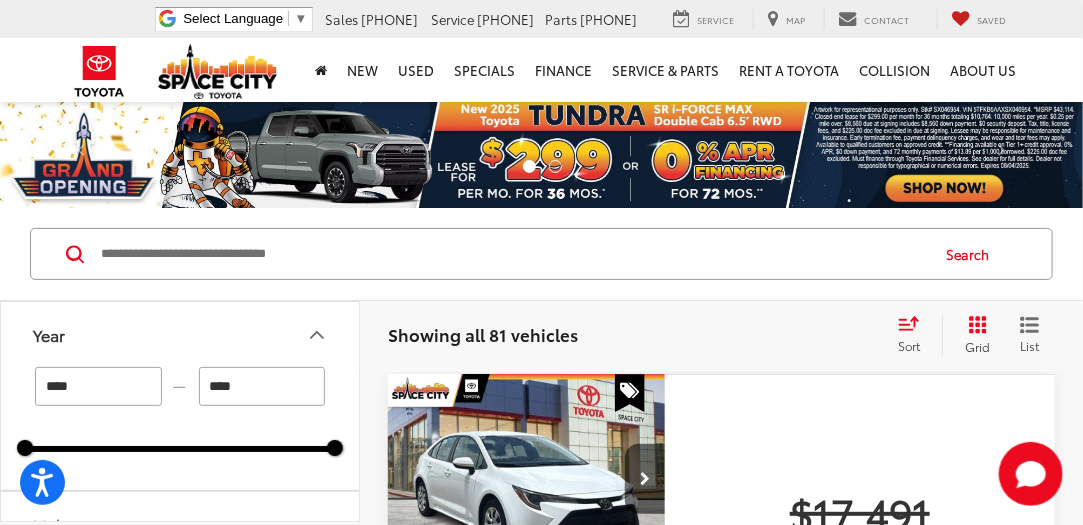 scroll, scrollTop: 0, scrollLeft: 0, axis: both 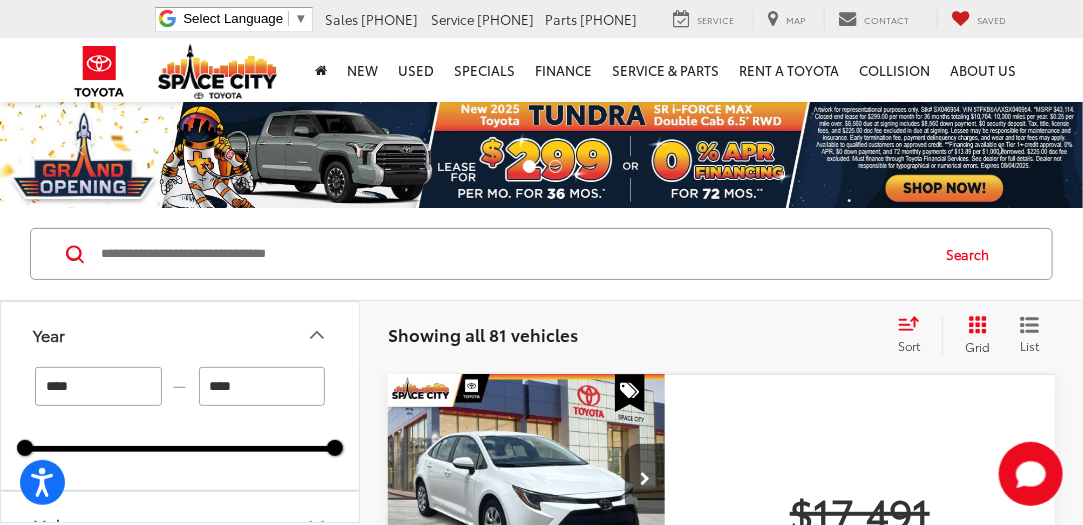 click at bounding box center (513, 254) 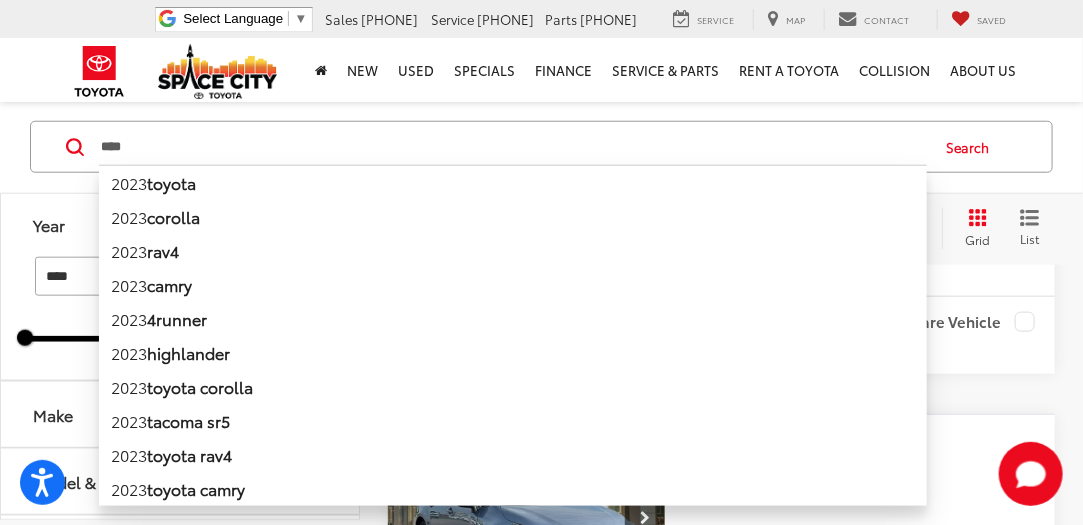 scroll, scrollTop: 602, scrollLeft: 0, axis: vertical 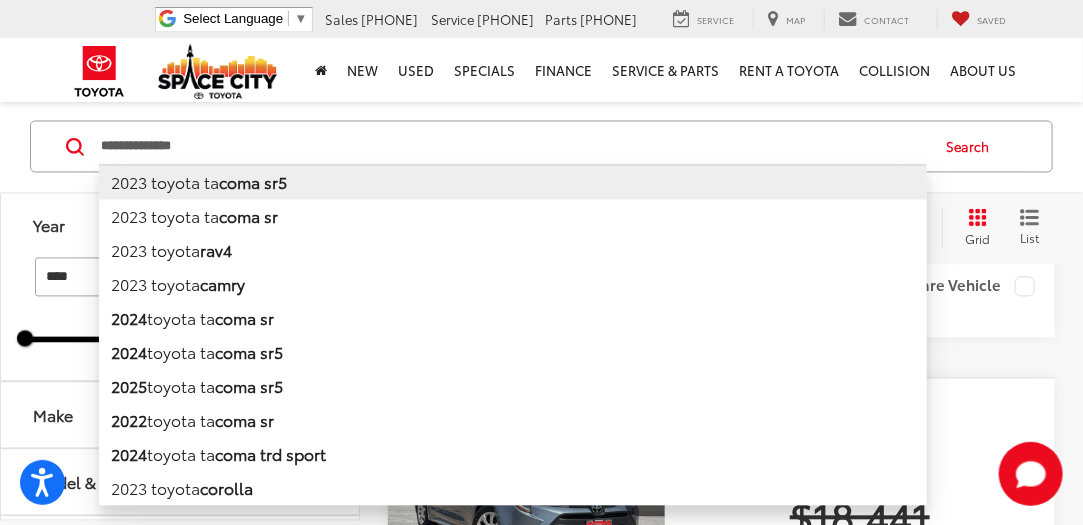 click on "2023 toyota ta coma sr5" at bounding box center (513, 182) 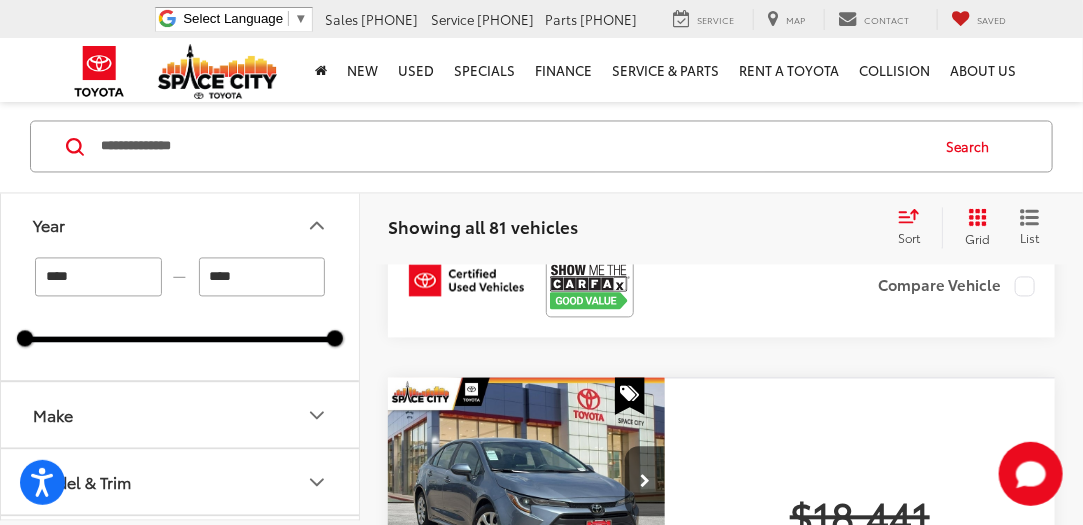 type on "**********" 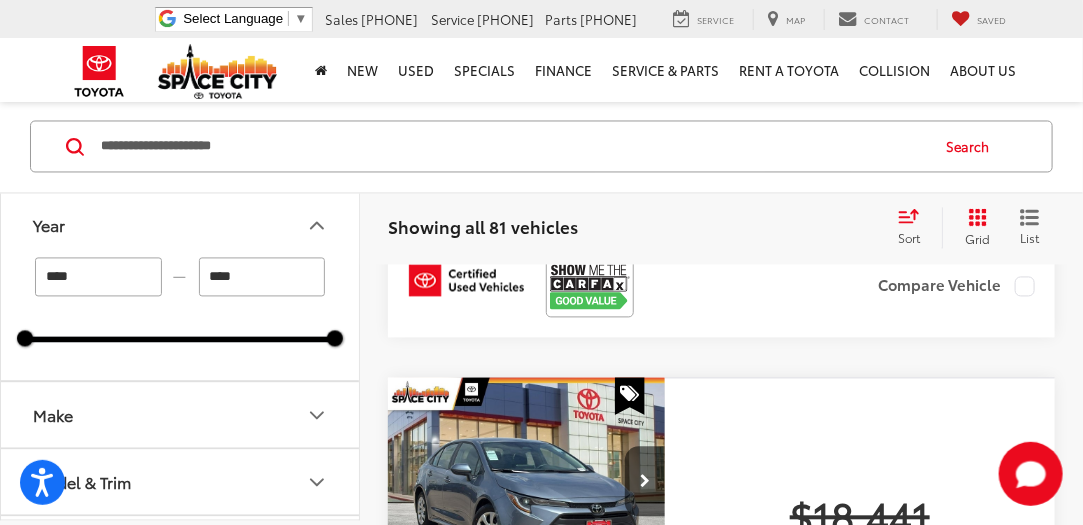 type on "****" 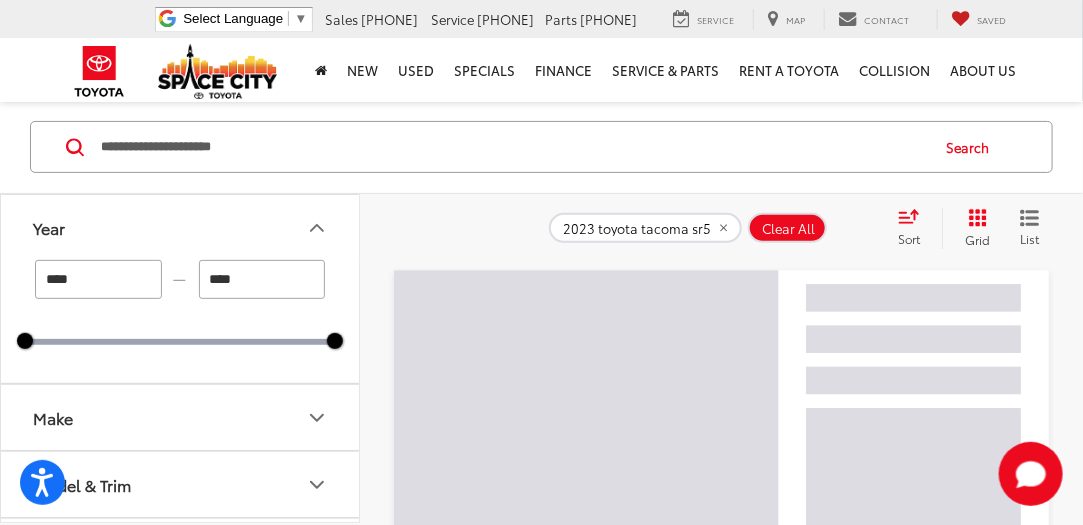 scroll, scrollTop: 106, scrollLeft: 0, axis: vertical 